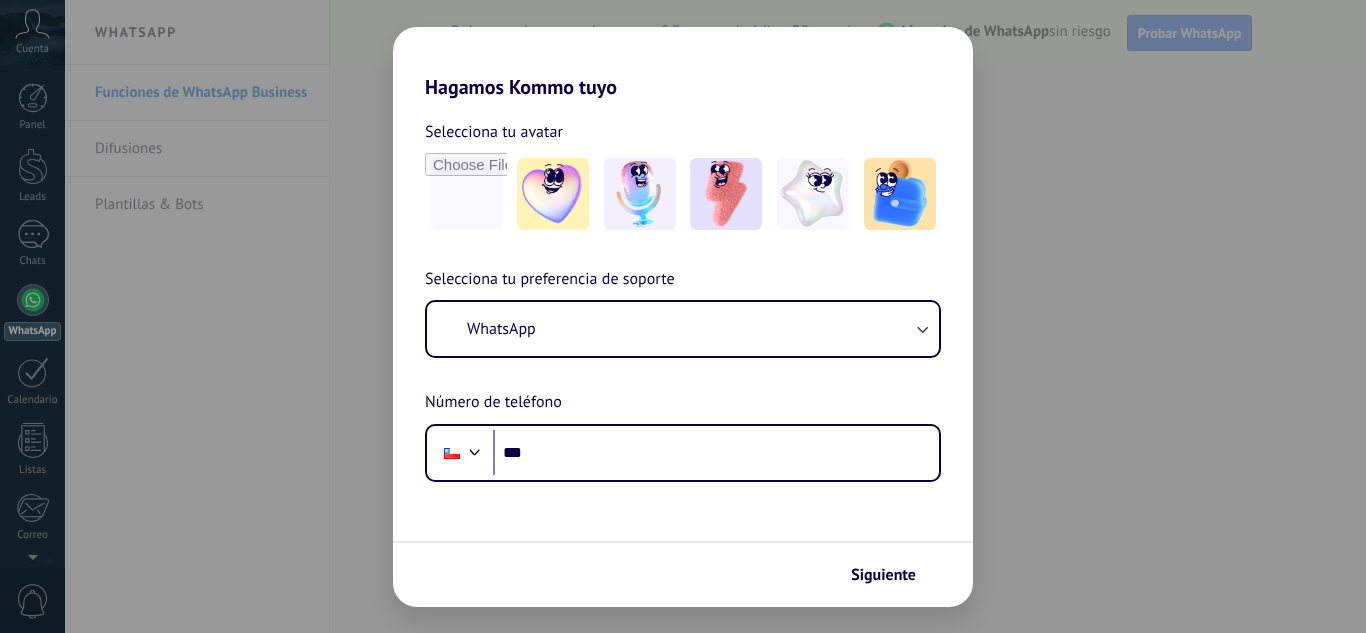 scroll, scrollTop: 0, scrollLeft: 0, axis: both 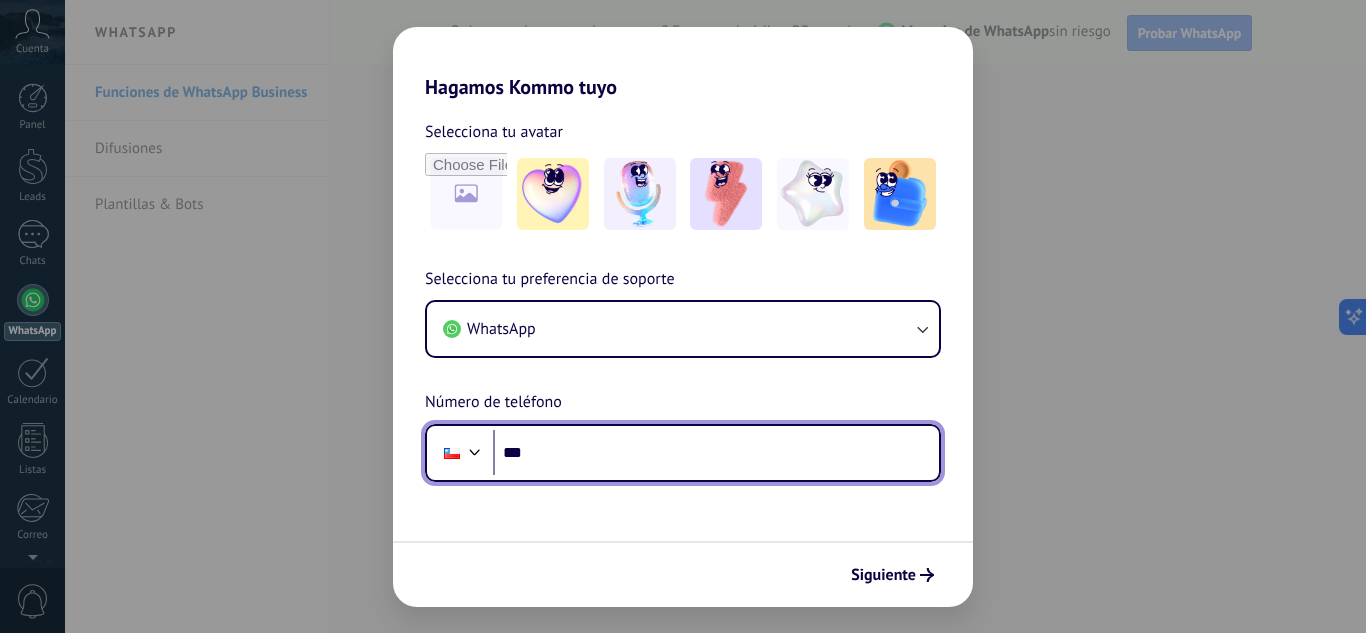 click on "***" at bounding box center [716, 453] 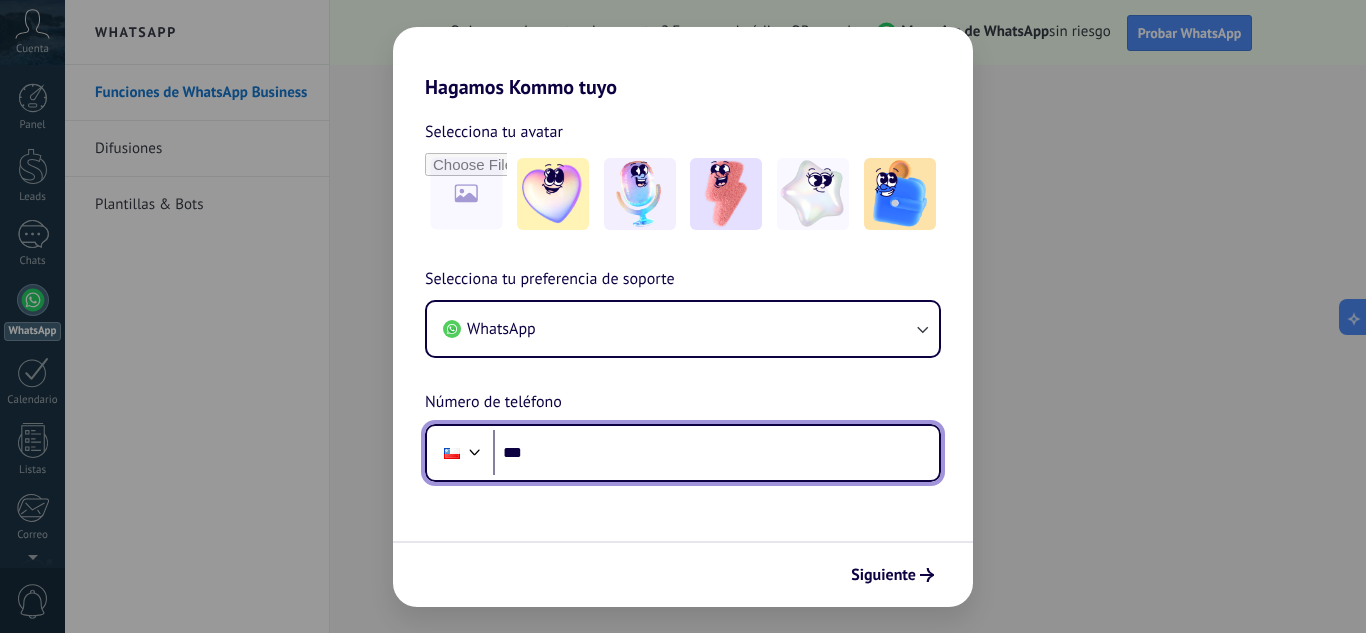scroll, scrollTop: 0, scrollLeft: 0, axis: both 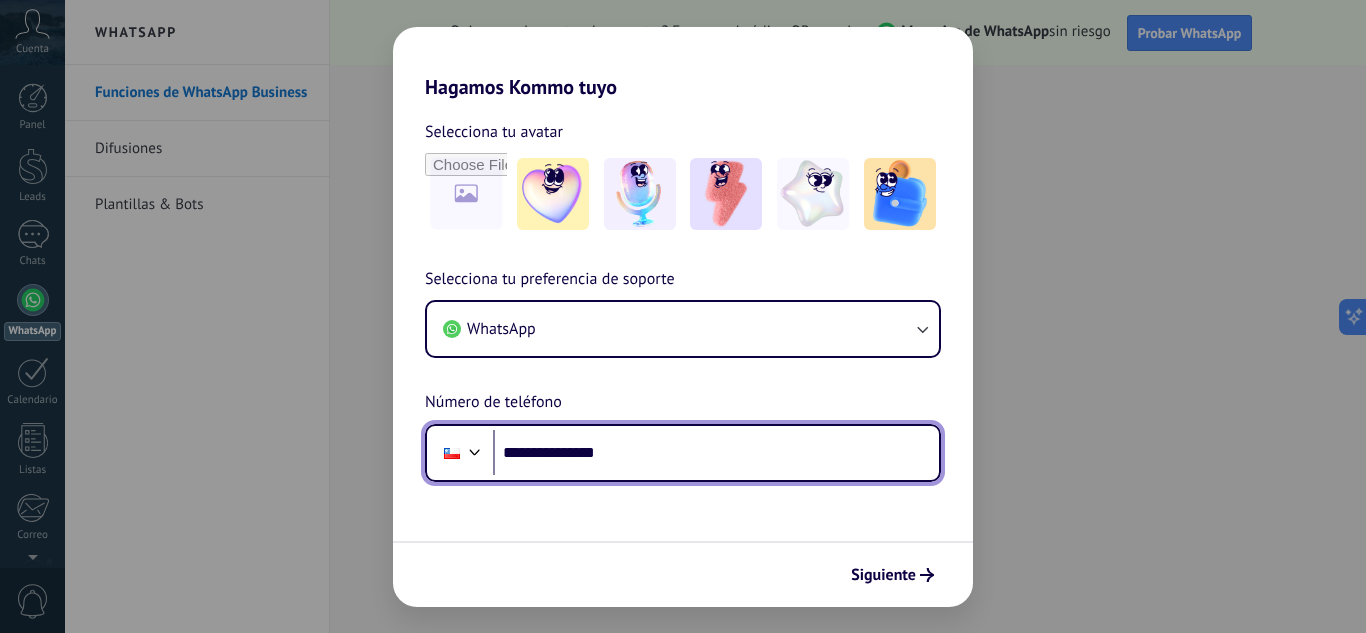 drag, startPoint x: 544, startPoint y: 452, endPoint x: 582, endPoint y: 452, distance: 38 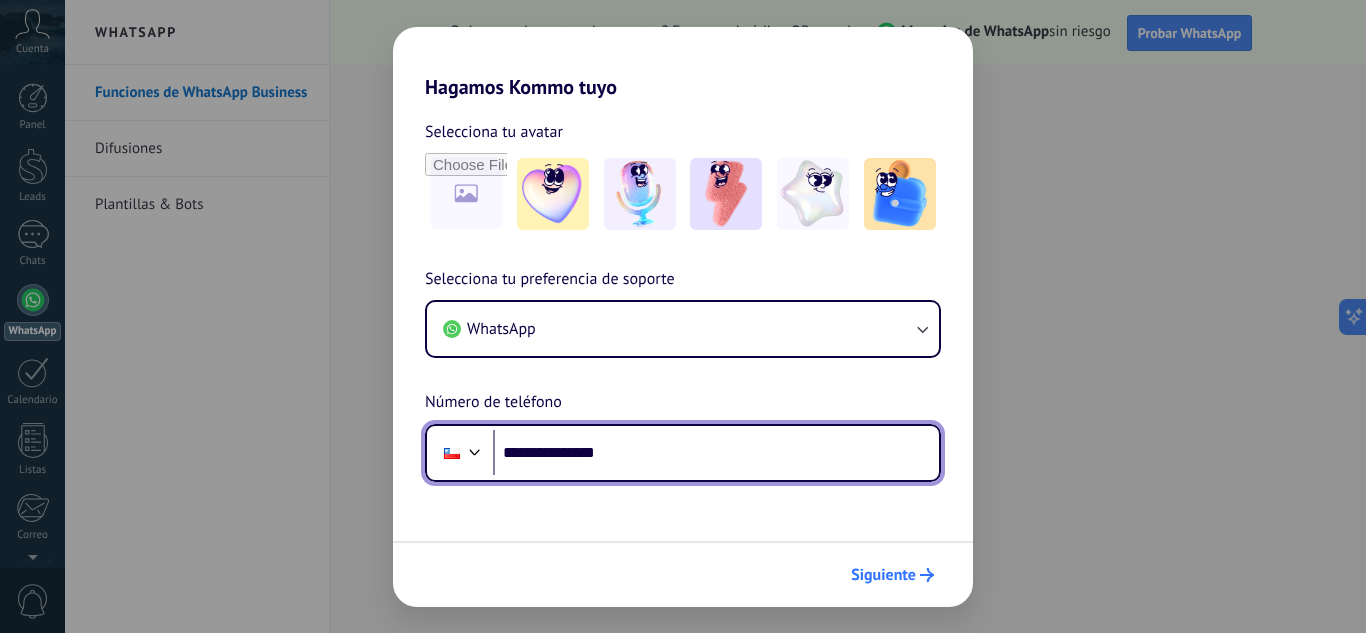 type on "**********" 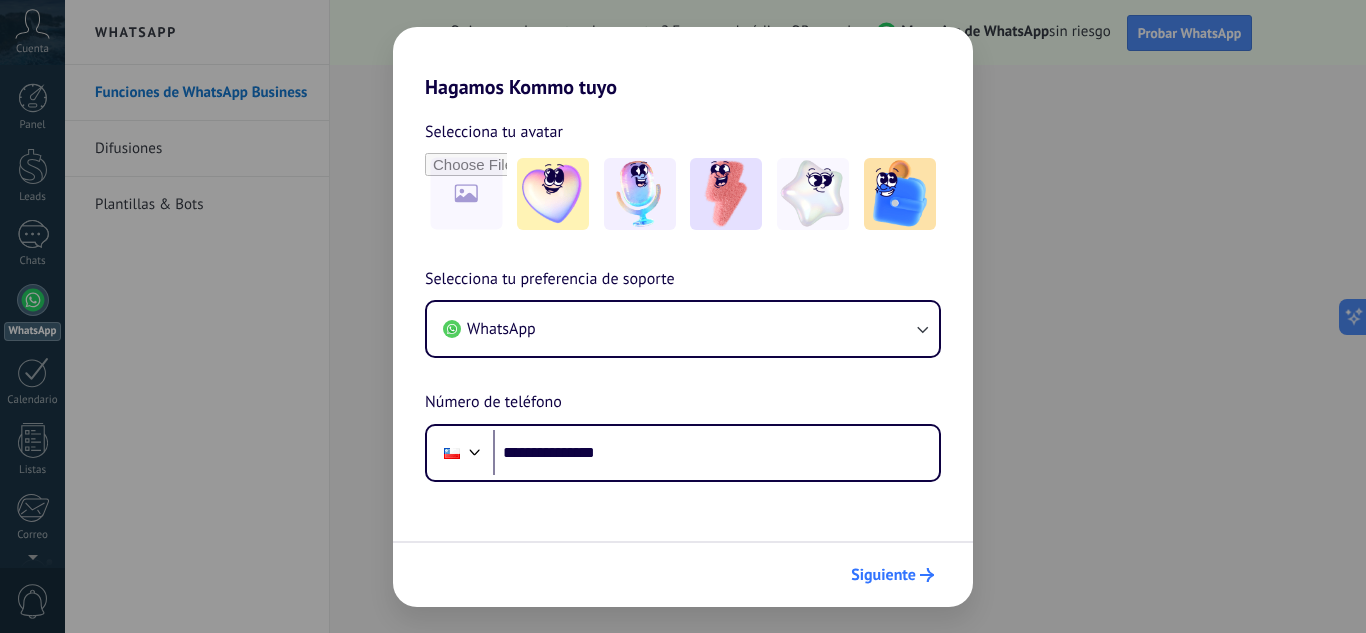 click on "Siguiente" at bounding box center [883, 575] 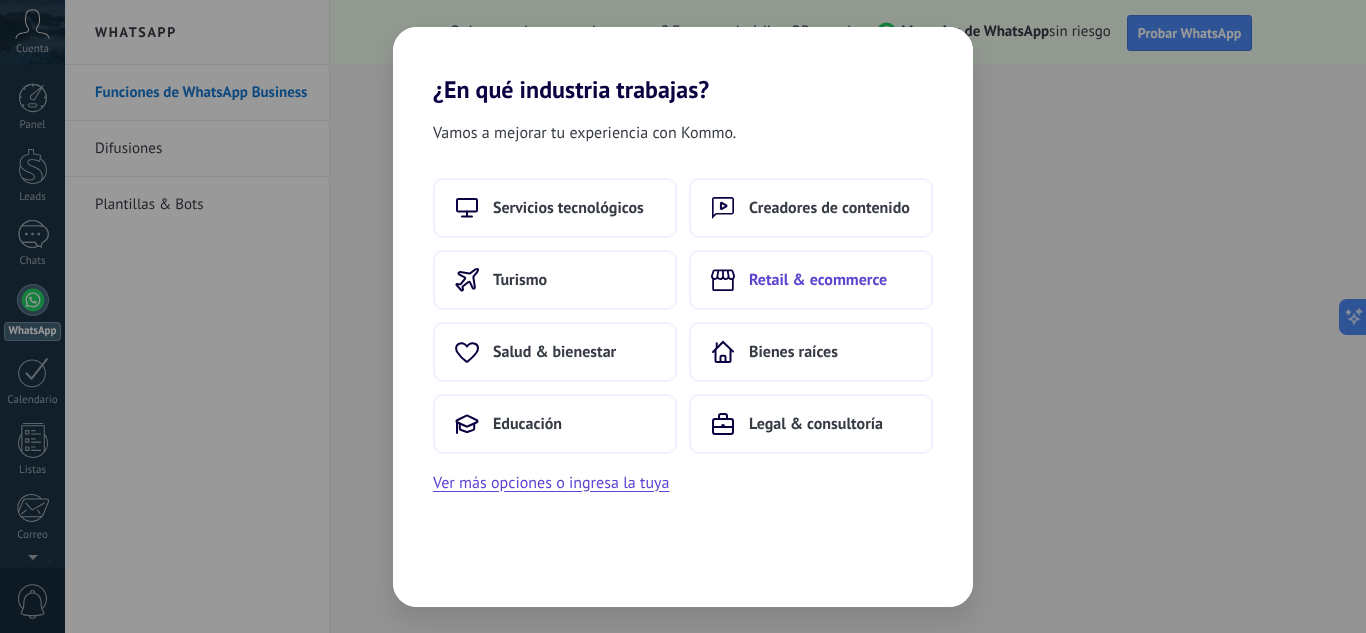 click on "Retail & ecommerce" at bounding box center (811, 280) 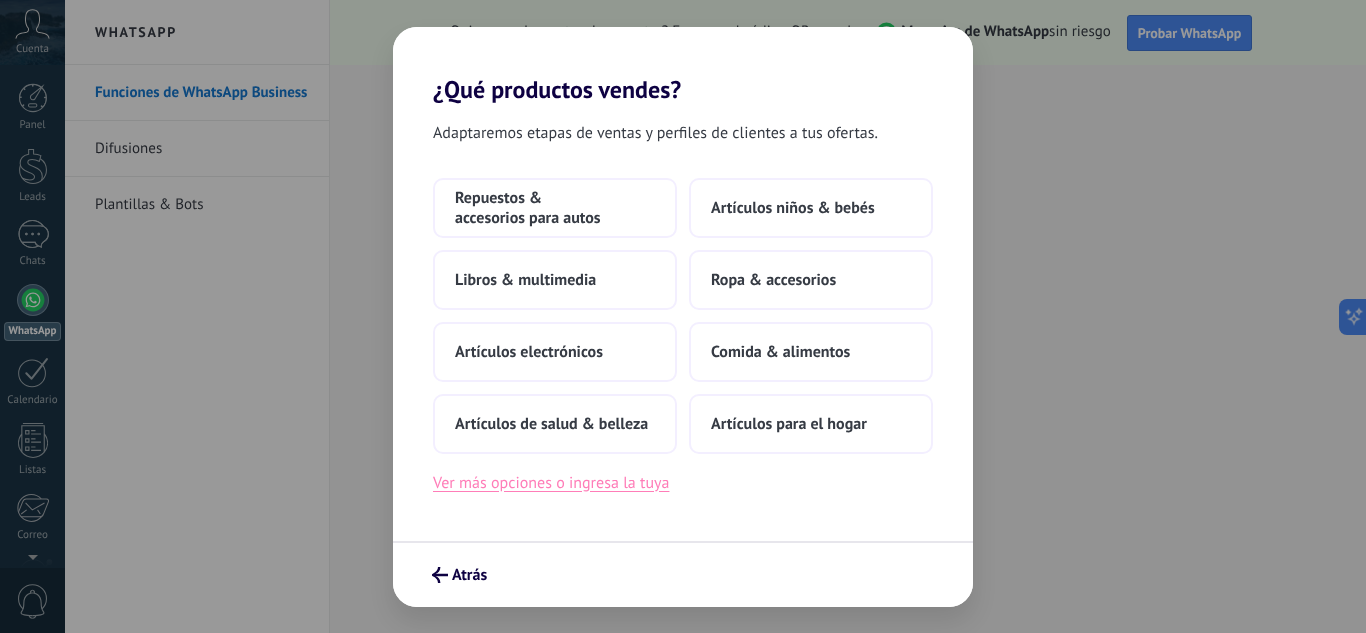 click on "Ver más opciones o ingresa la tuya" at bounding box center [551, 483] 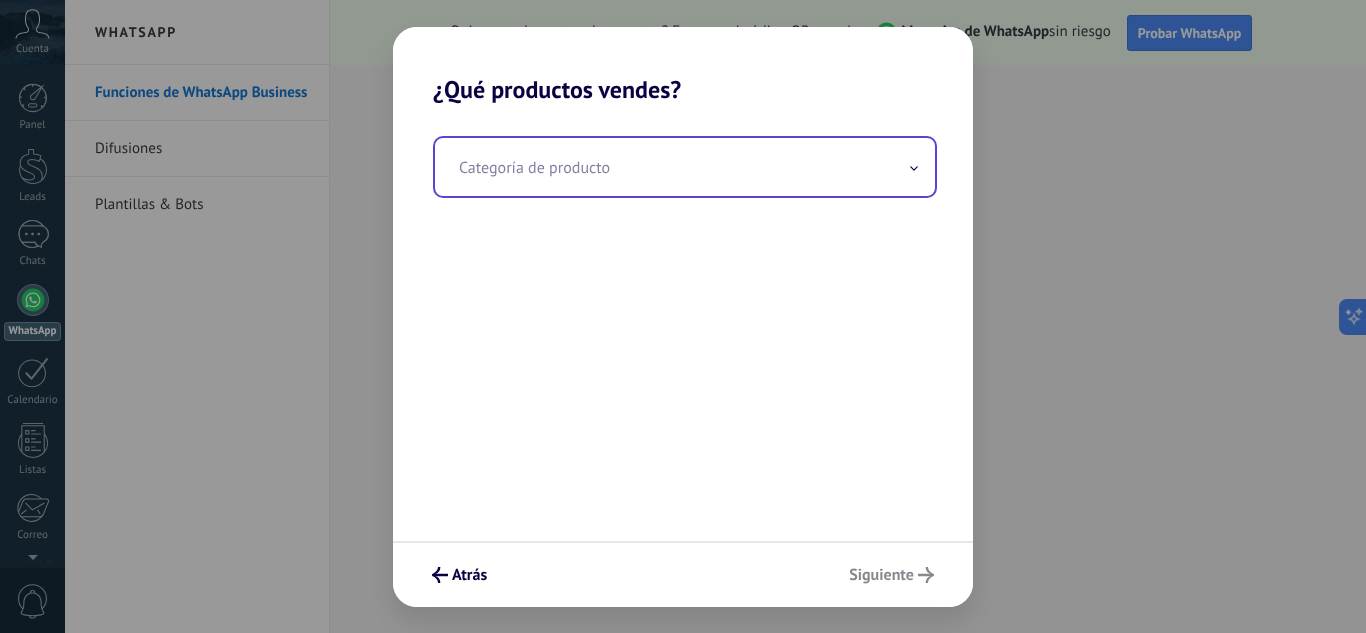 click at bounding box center [685, 167] 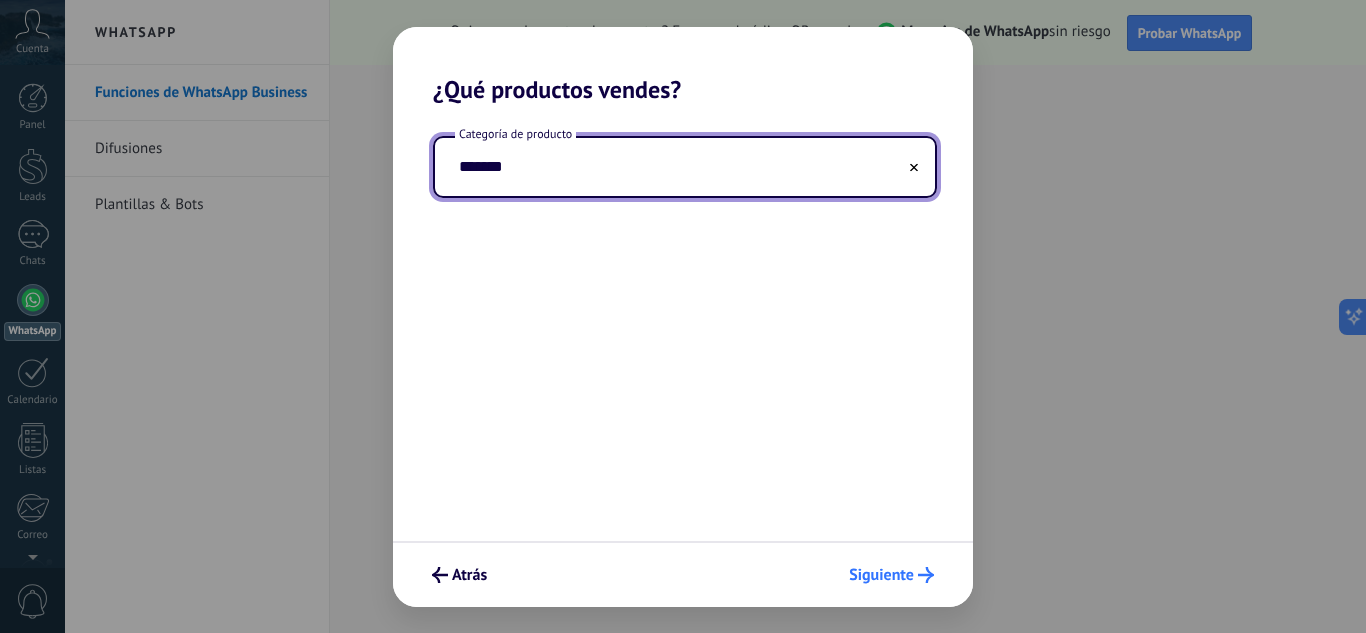 type on "*******" 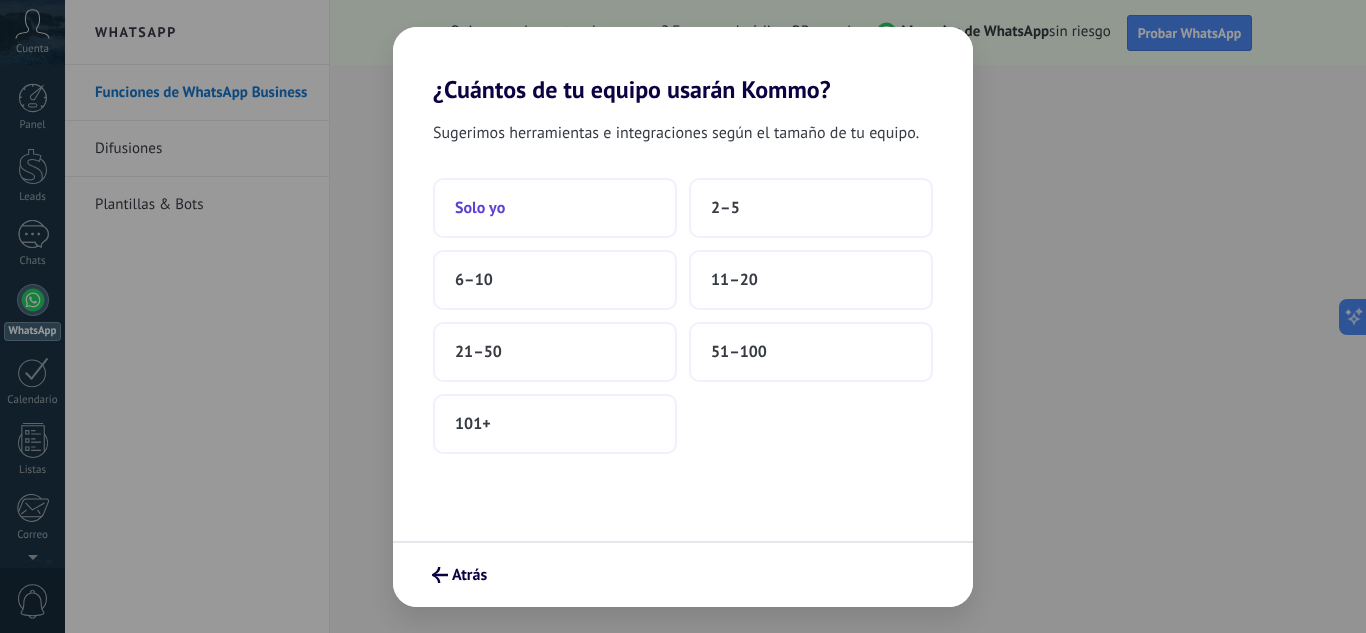 click on "Solo yo" at bounding box center (555, 208) 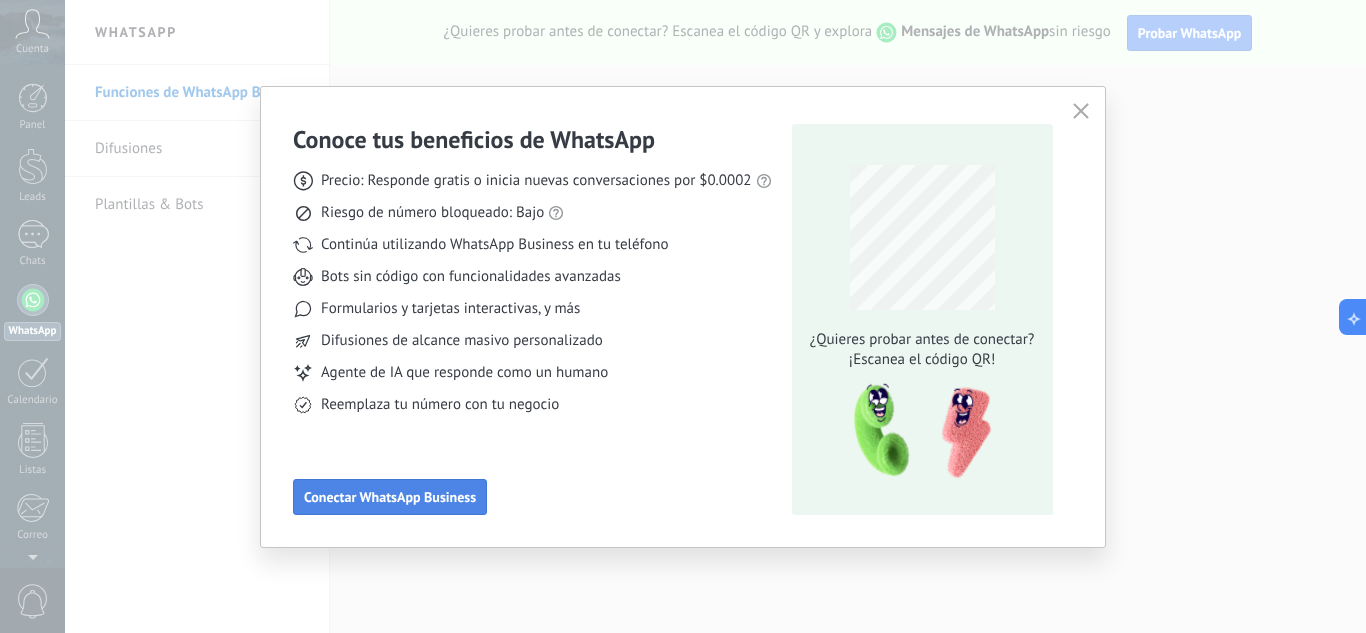 click on "Conectar WhatsApp Business" at bounding box center [390, 497] 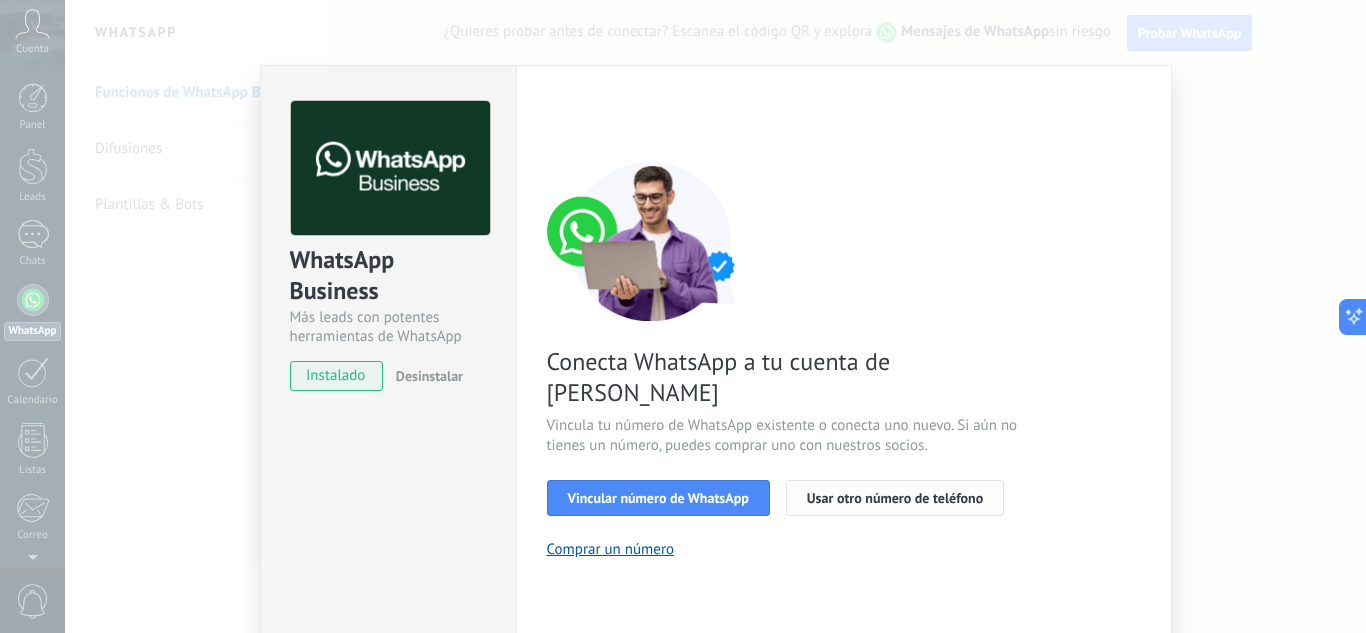 scroll, scrollTop: 197, scrollLeft: 0, axis: vertical 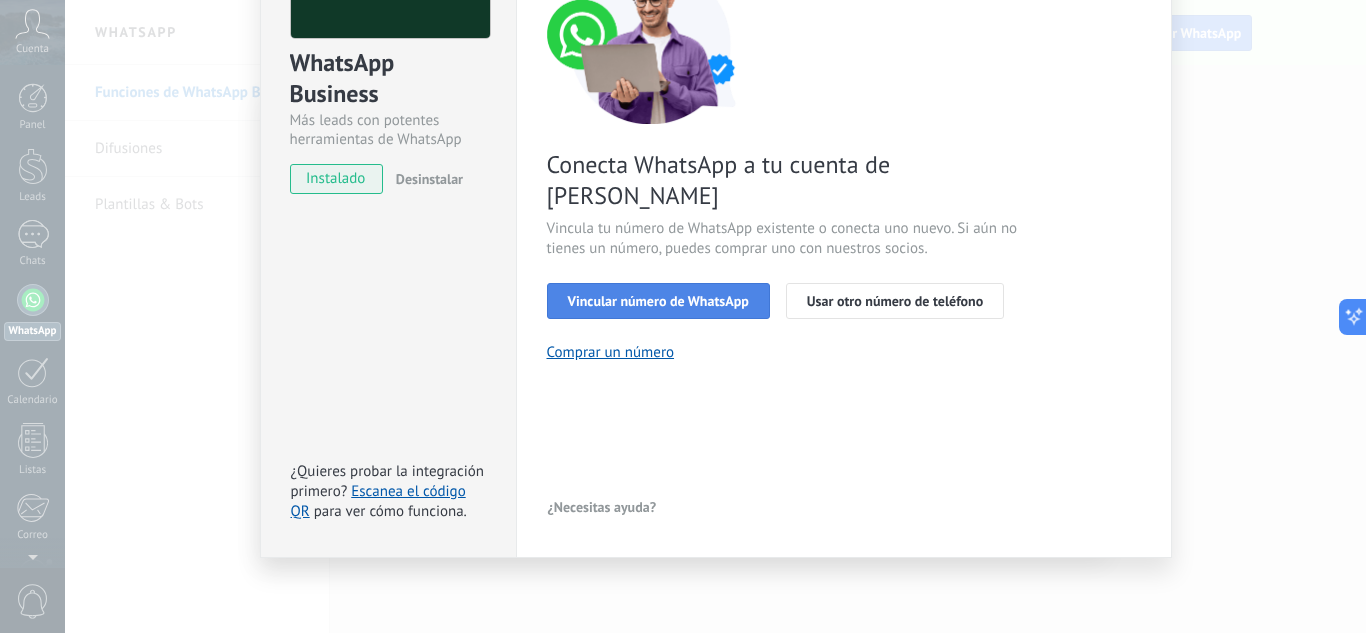 click on "Vincular número de WhatsApp" at bounding box center [658, 301] 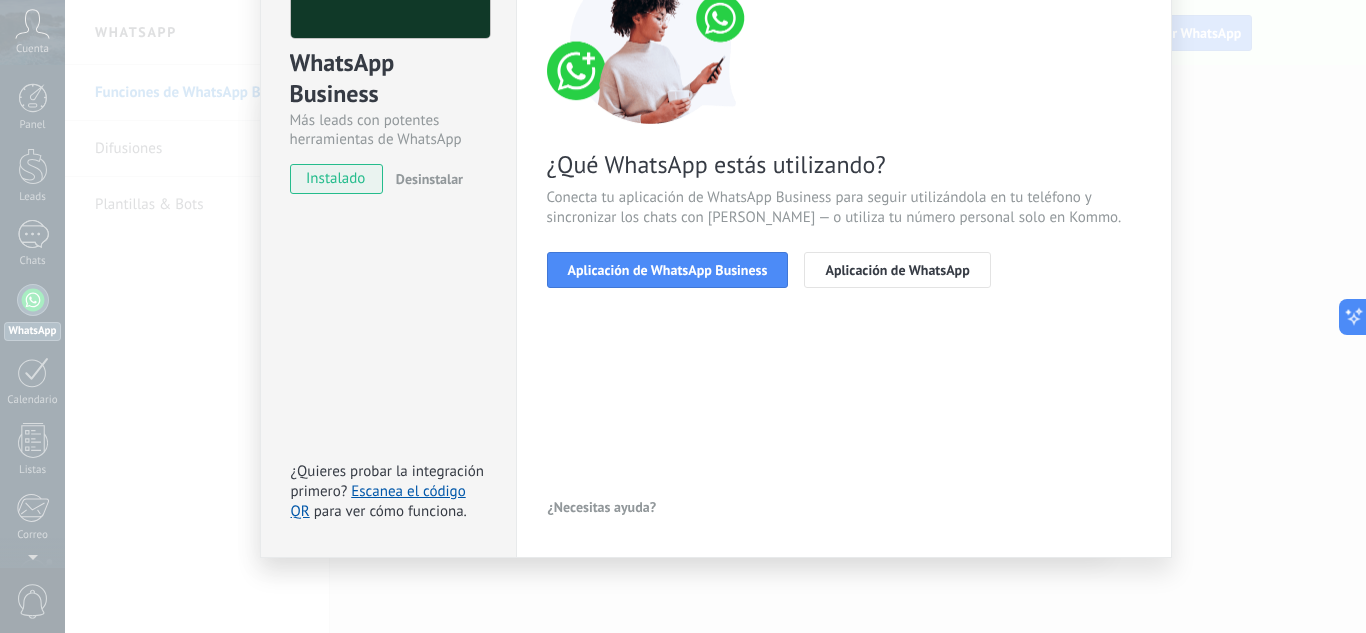 scroll, scrollTop: 0, scrollLeft: 0, axis: both 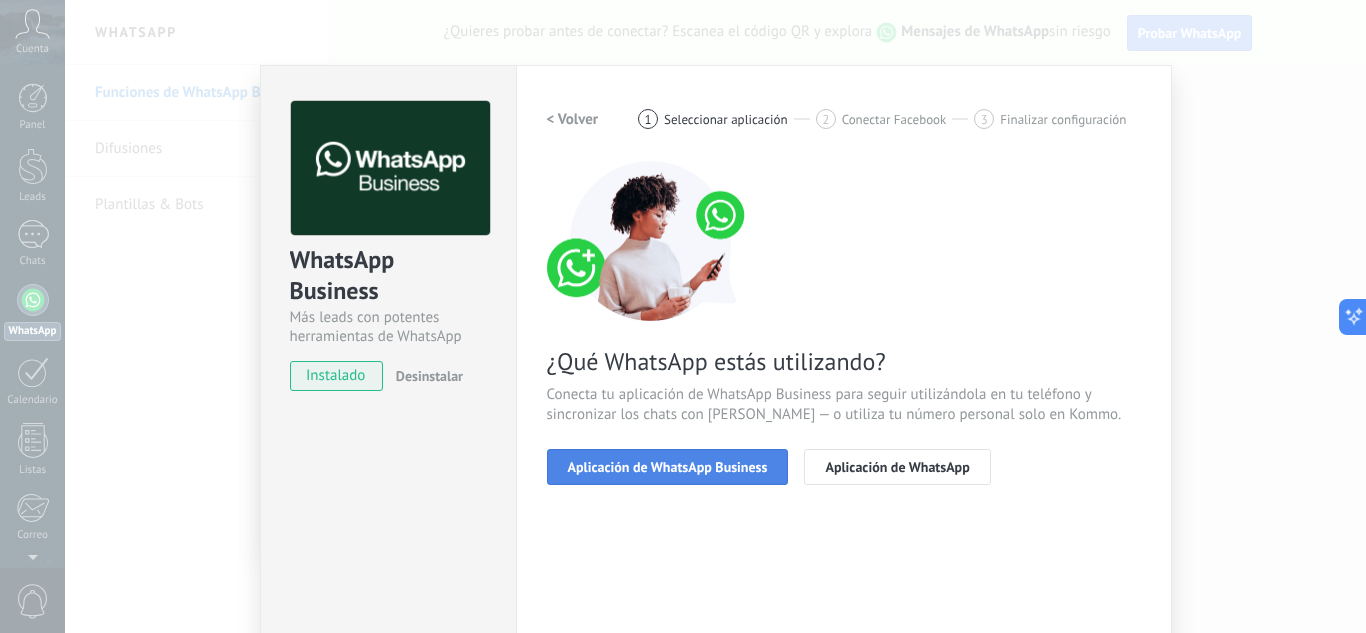 click on "Aplicación de WhatsApp Business" at bounding box center [668, 467] 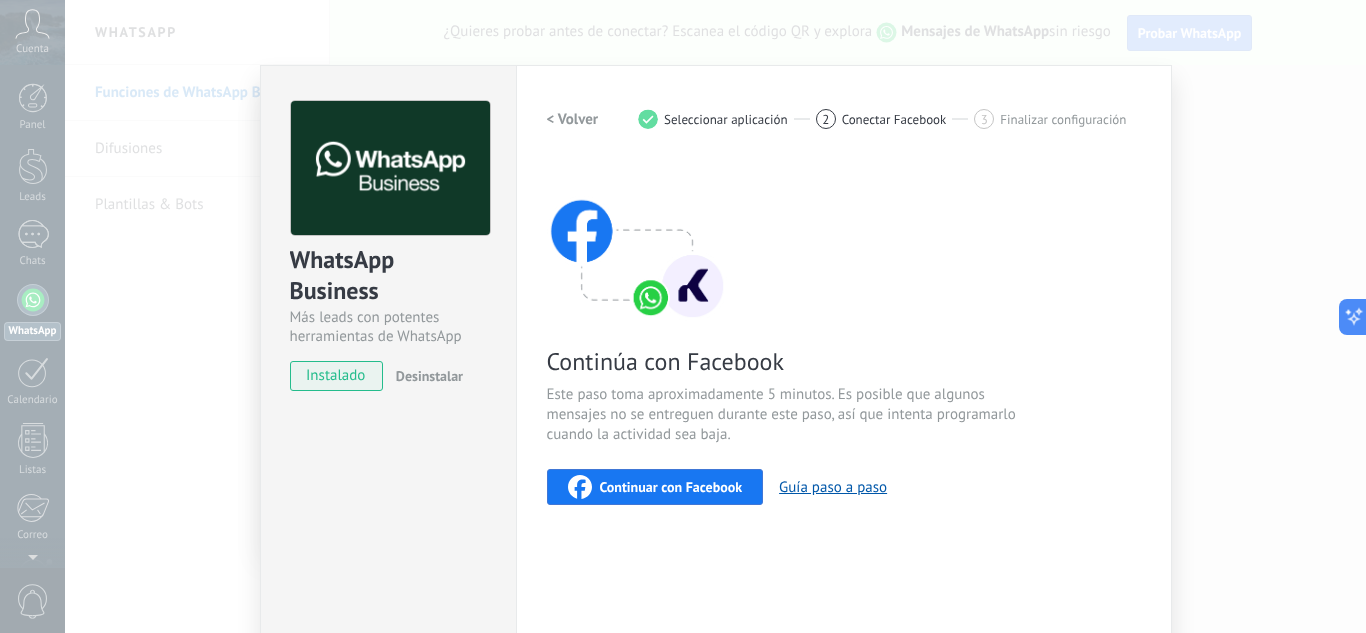 click on "Continuar con Facebook" at bounding box center [671, 487] 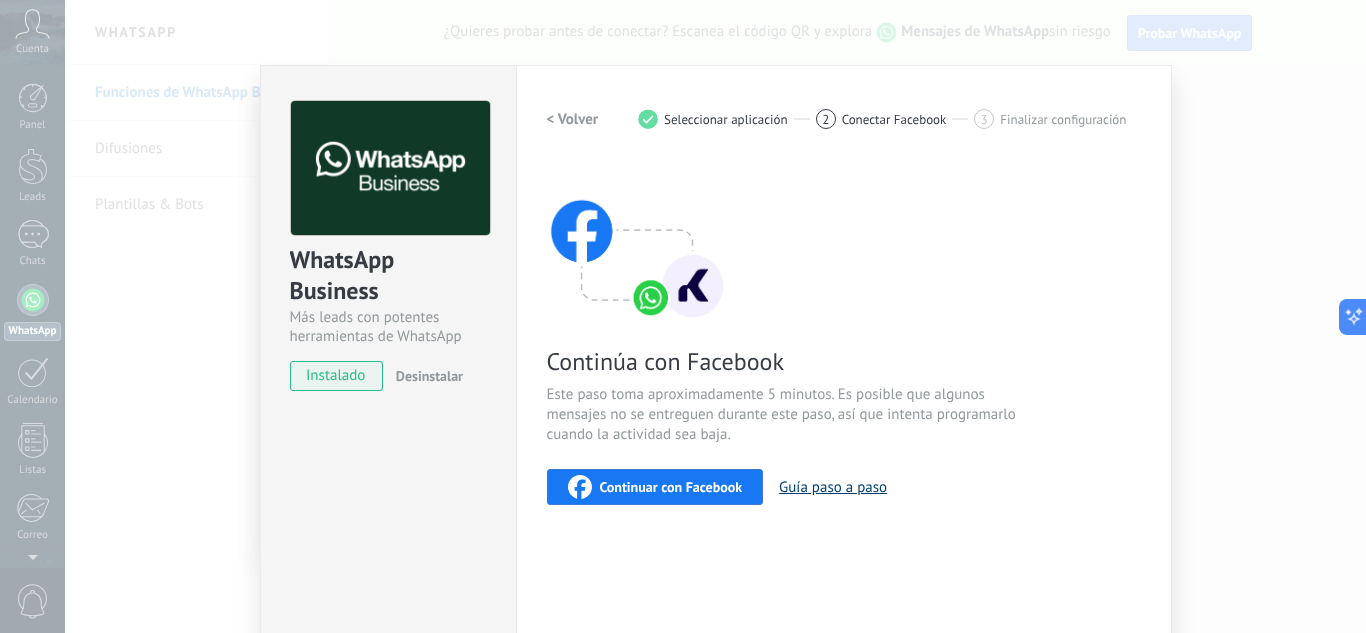 click on "Guía paso a paso" at bounding box center [833, 487] 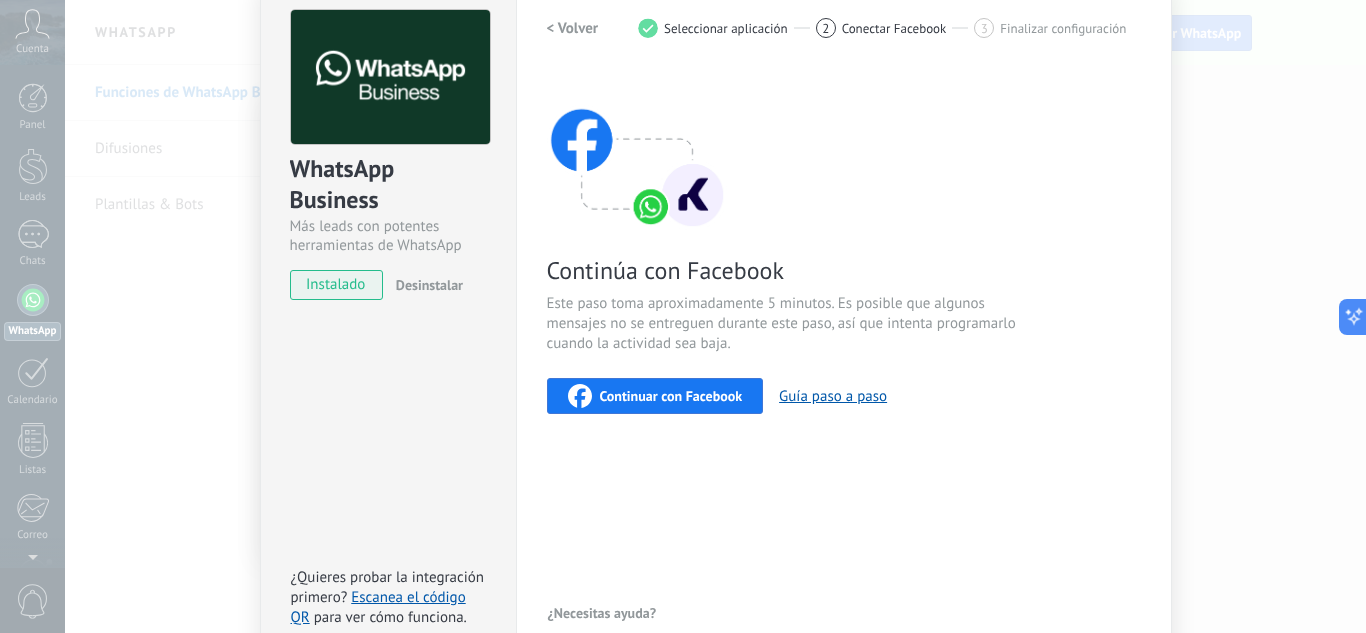 scroll, scrollTop: 0, scrollLeft: 0, axis: both 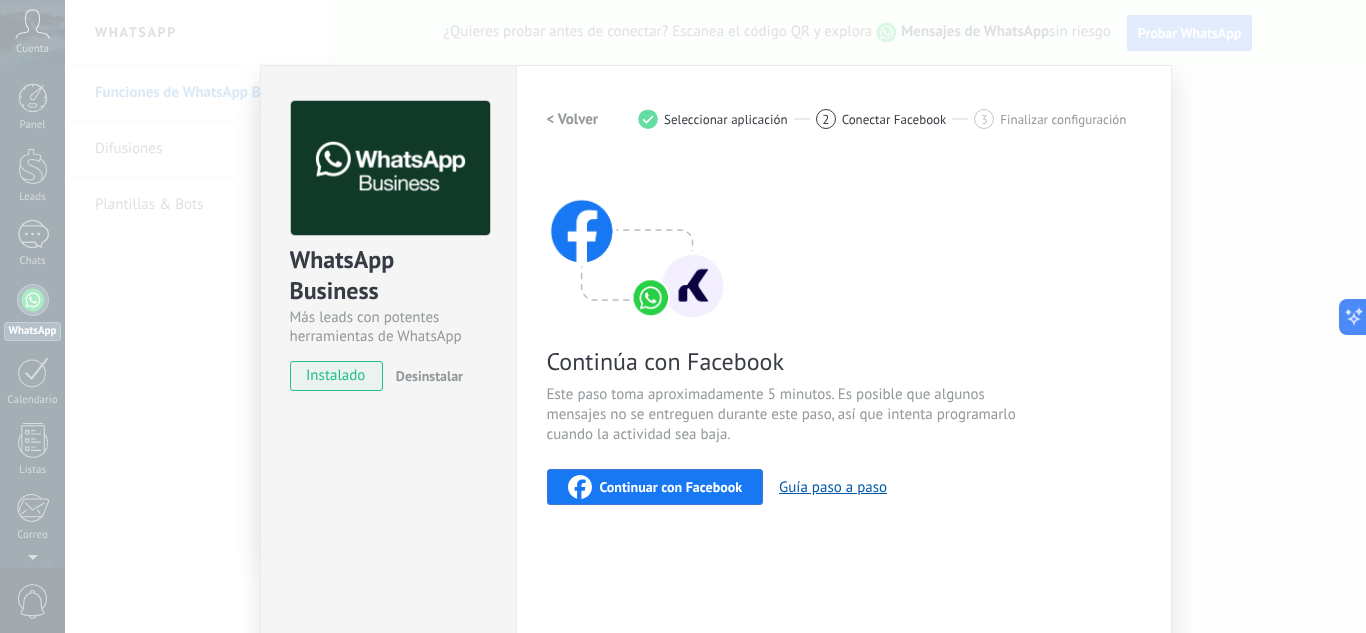 click on "WhatsApp Business Más leads con potentes herramientas de WhatsApp instalado Desinstalar ¿Quieres probar la integración primero?   Escanea el código QR   para ver cómo funciona. Configuraciones Autorizaciones This tab logs the users who have granted integration access to this account. If you want to to remove a user's ability to send requests to the account on behalf of this integration, you can revoke access. If access is revoked from all users, the integration will stop working. This app is installed, but no one has given it access yet. WhatsApp Cloud API más _:  Guardar < Volver 1 Seleccionar aplicación 2 Conectar Facebook  3 Finalizar configuración Continúa con Facebook Este paso toma aproximadamente 5 minutos. Es posible que algunos mensajes no se entreguen durante este paso, así que intenta programarlo cuando la actividad sea baja. Continuar con Facebook Guía paso a paso ¿Necesitas ayuda?" at bounding box center [715, 316] 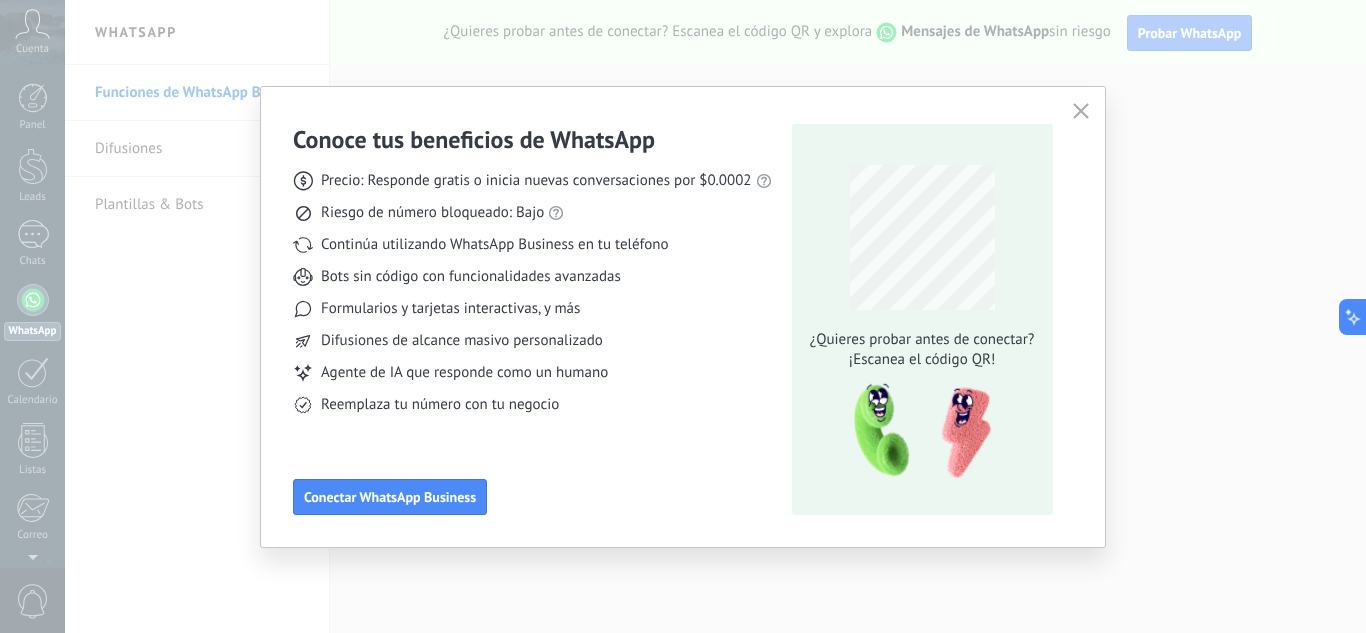 click 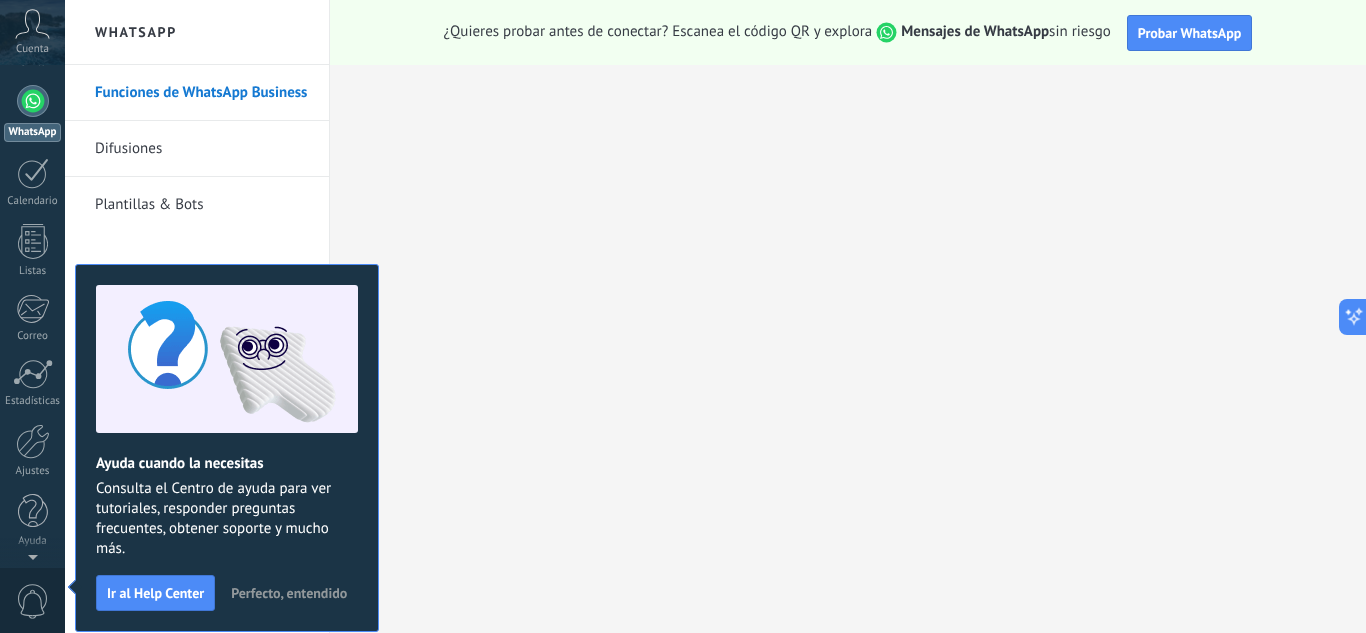 scroll, scrollTop: 0, scrollLeft: 0, axis: both 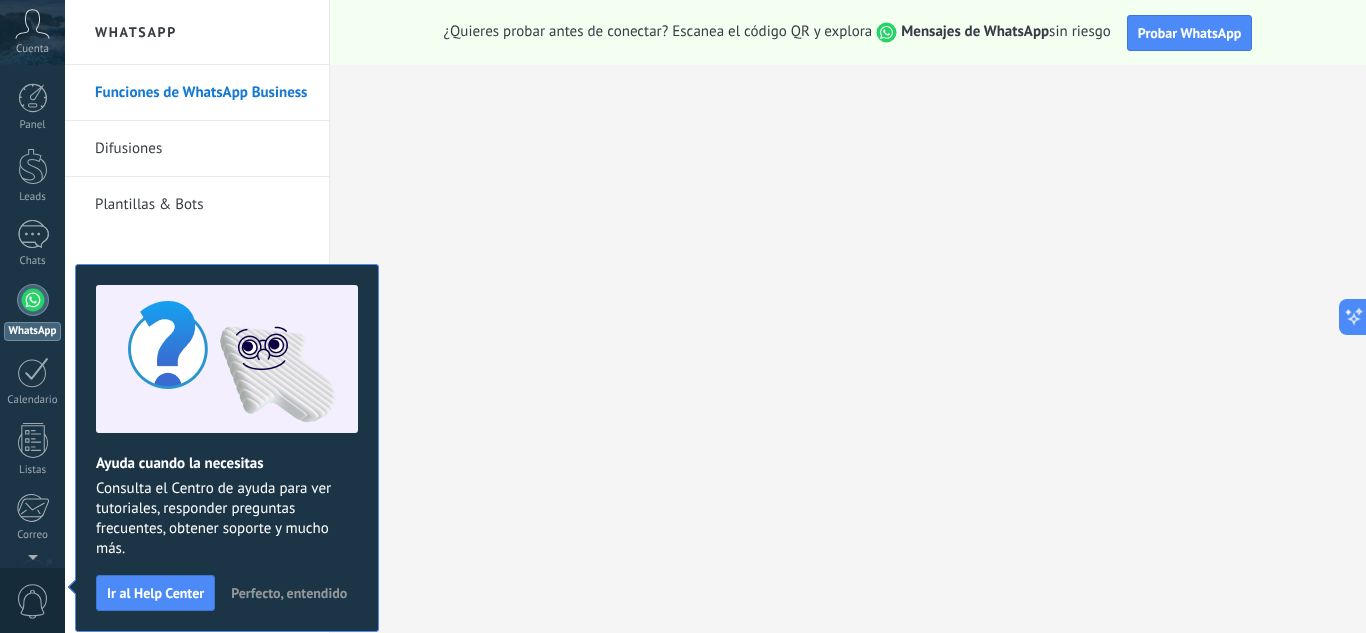 click on "Difusiones" at bounding box center [202, 149] 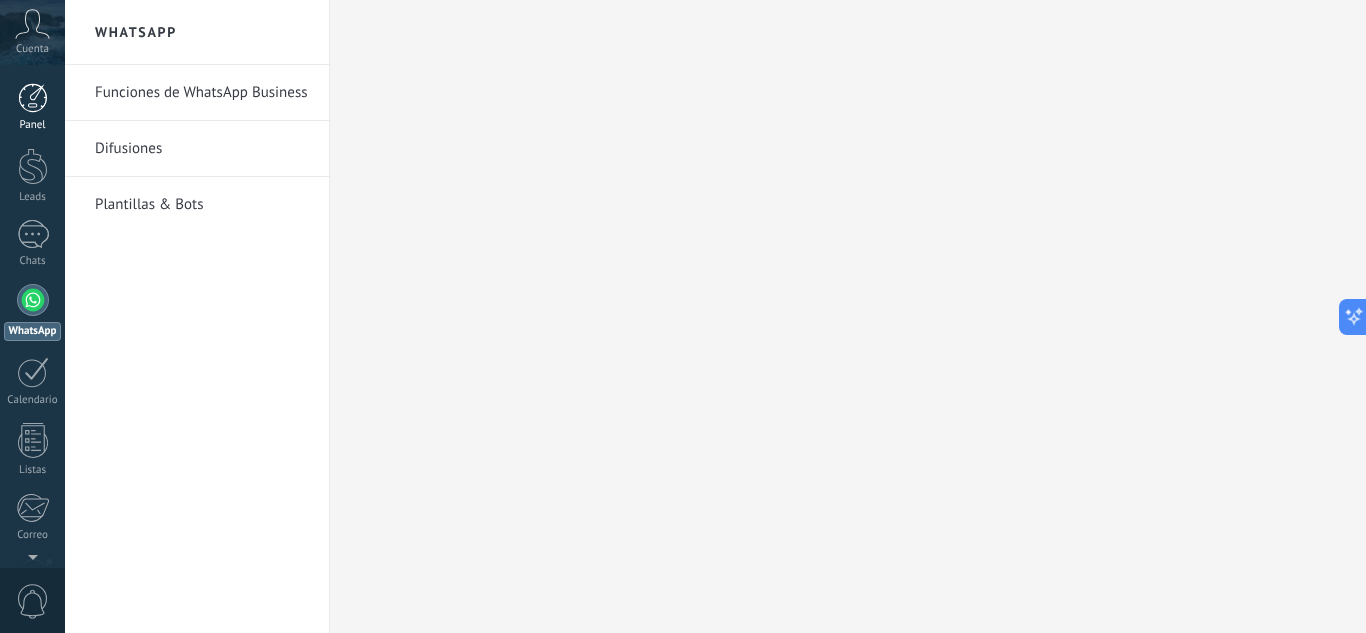click at bounding box center (33, 98) 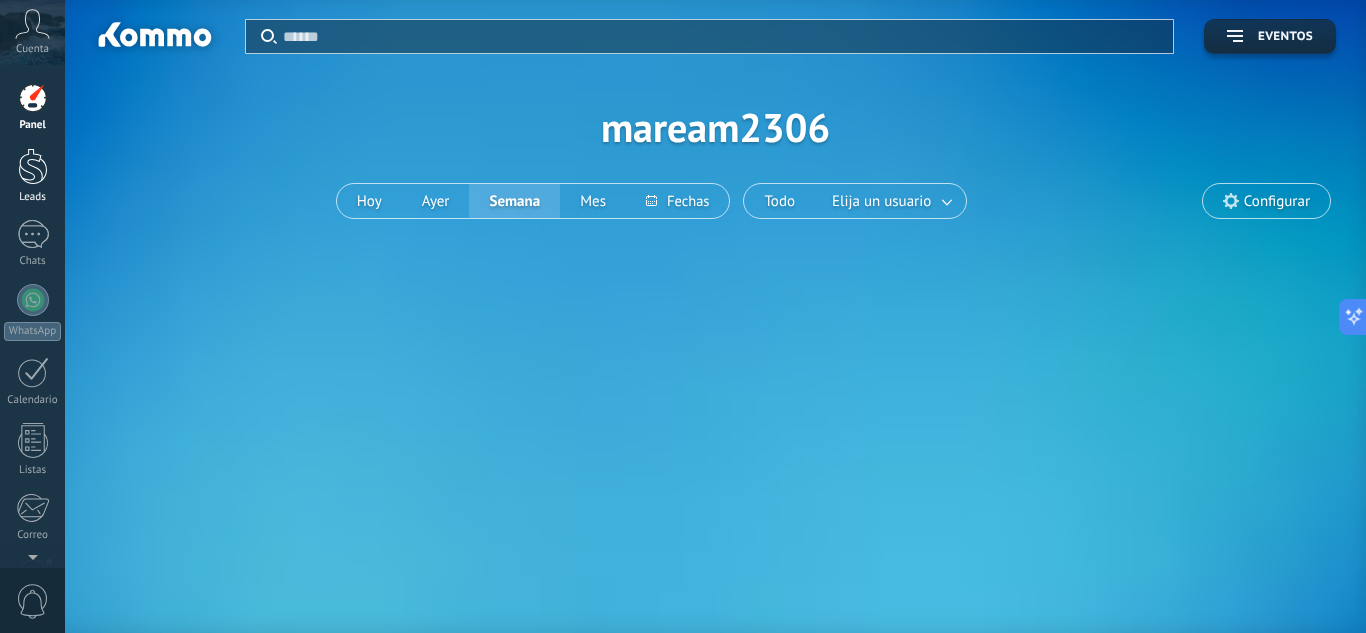 click at bounding box center [33, 166] 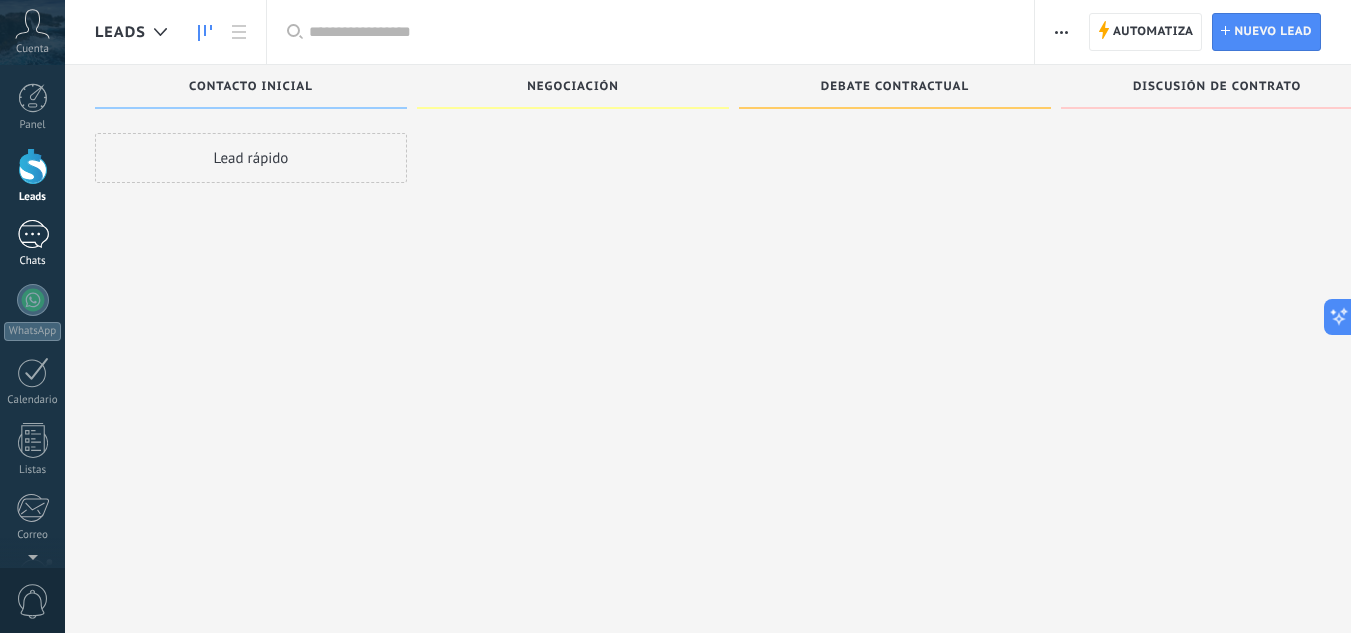 click at bounding box center [33, 234] 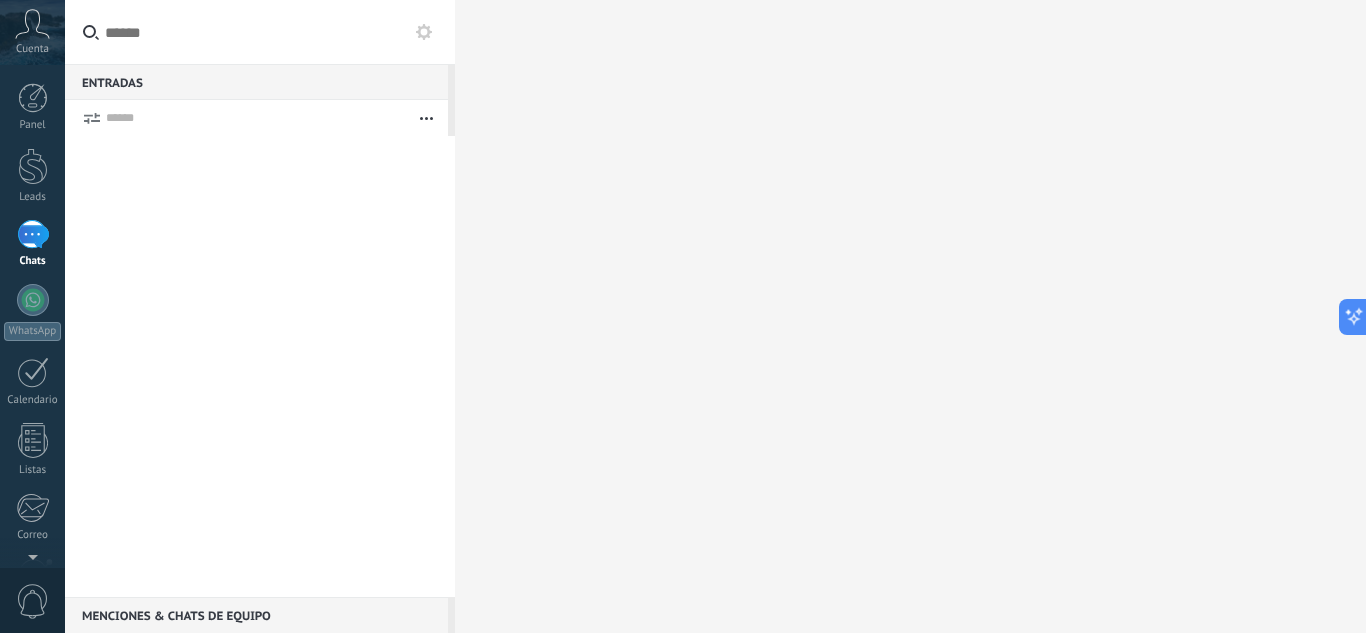 click 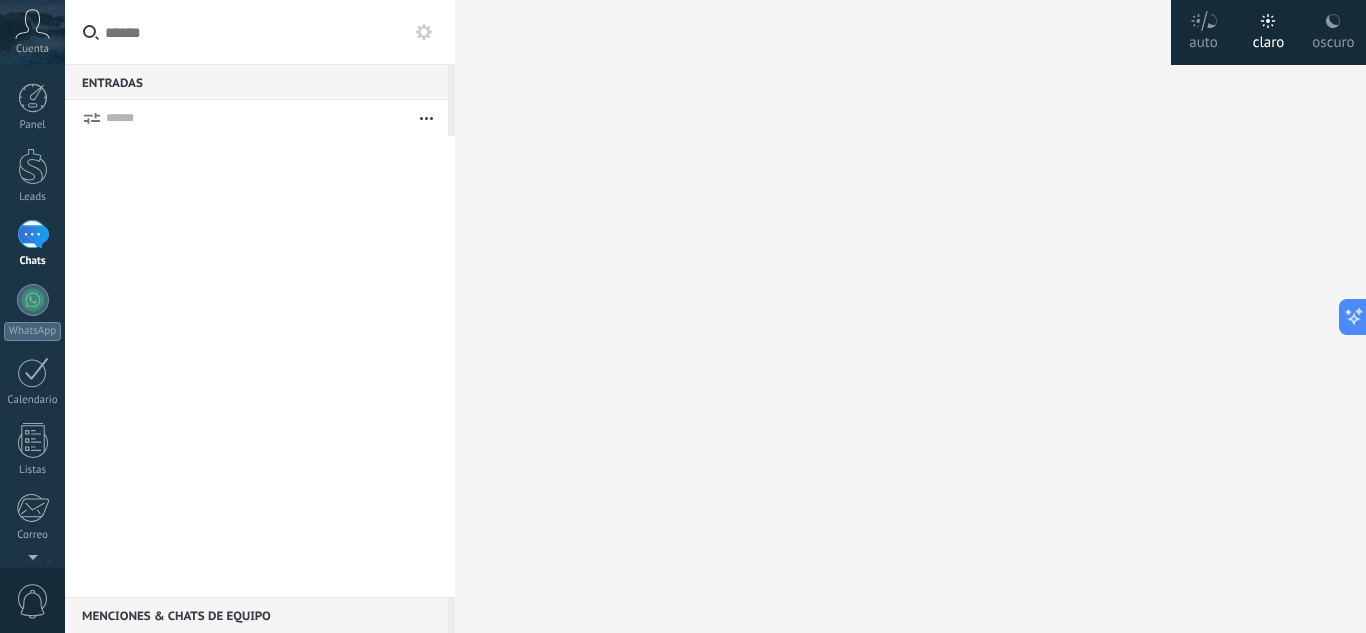 click 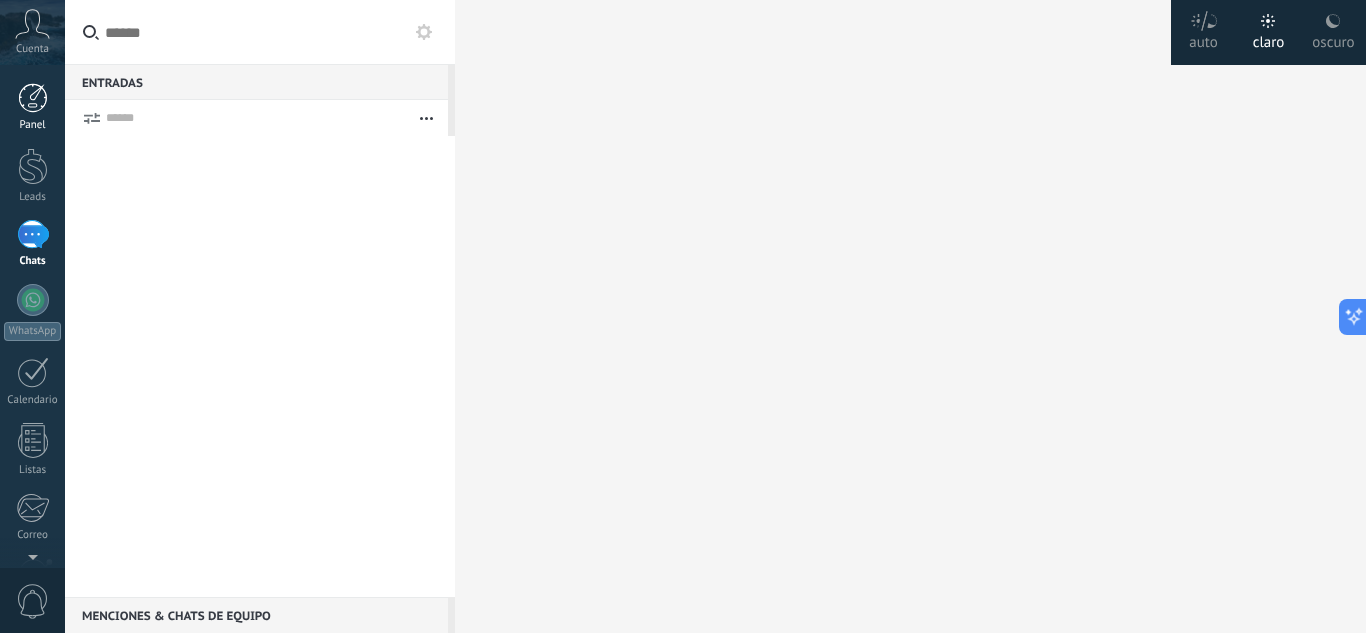 click at bounding box center [33, 98] 